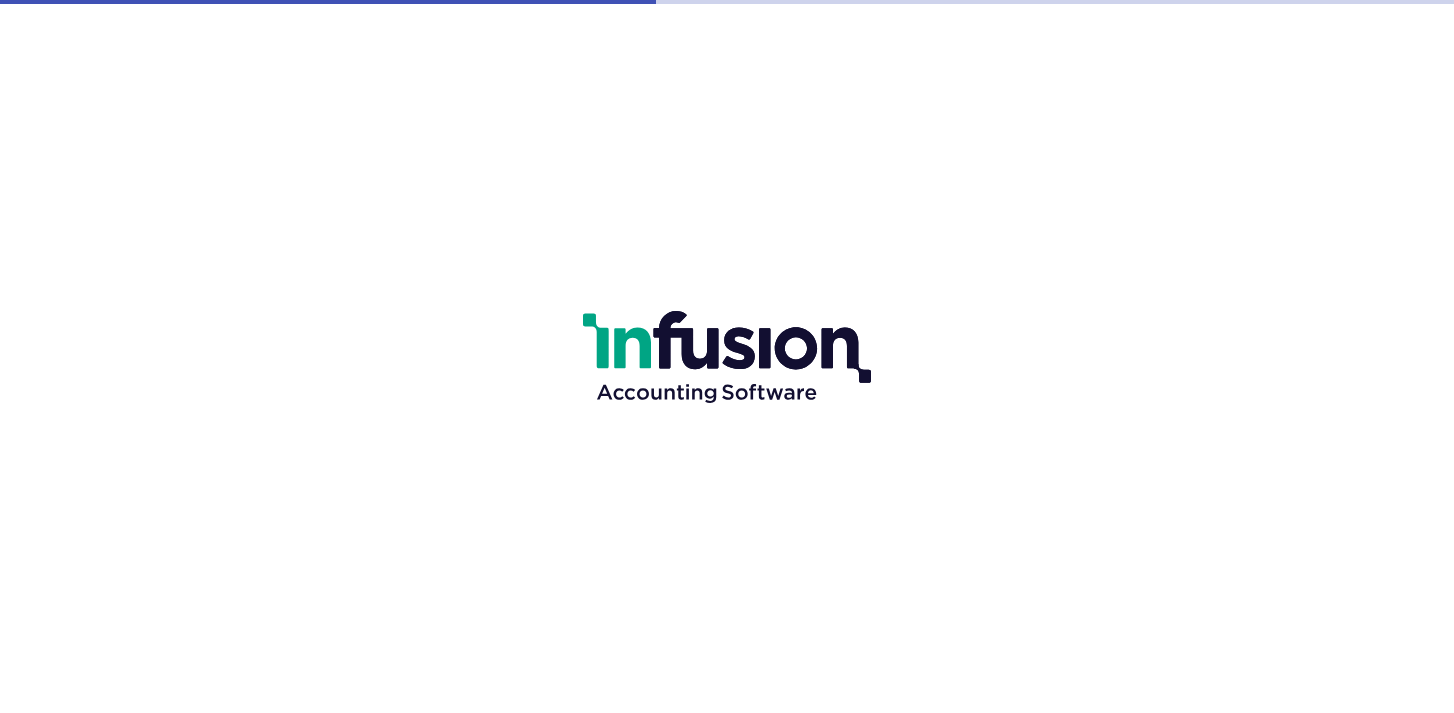 scroll, scrollTop: 0, scrollLeft: 0, axis: both 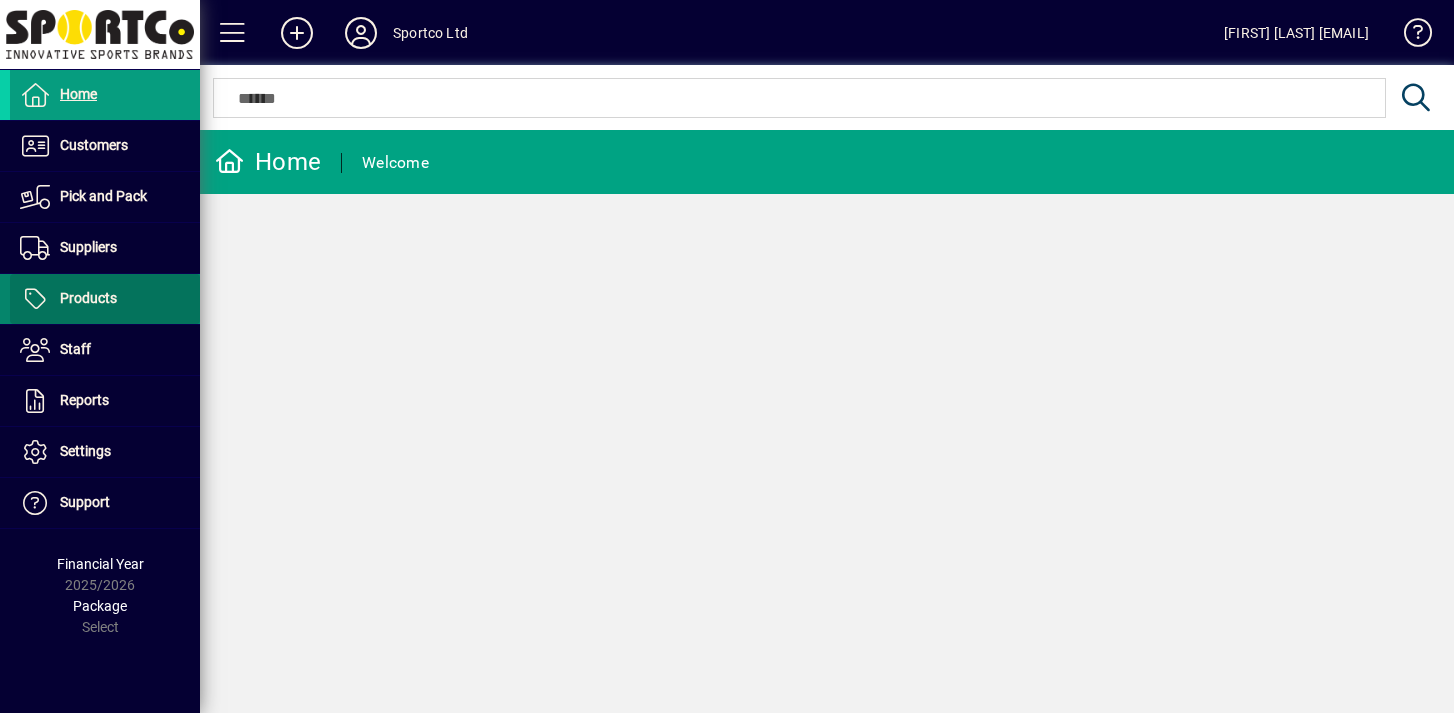 click at bounding box center (105, 299) 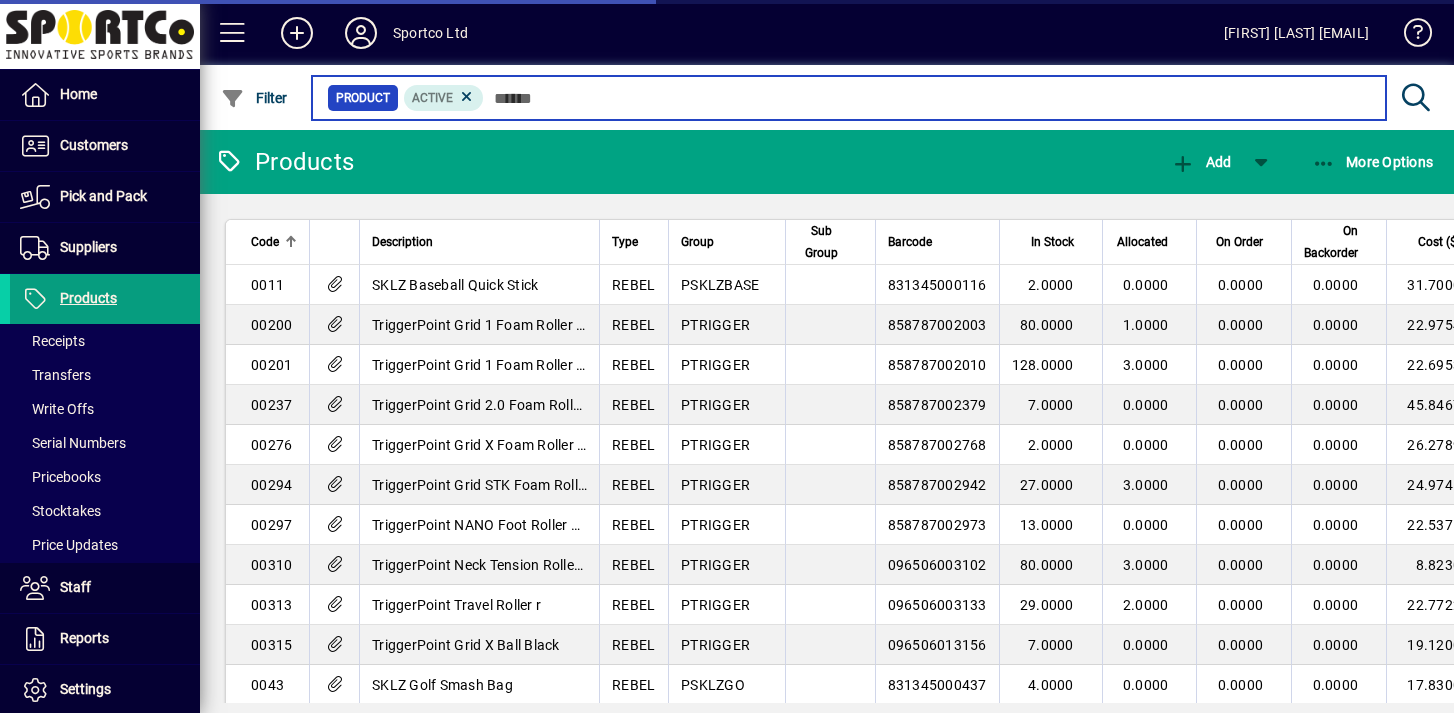 click at bounding box center (927, 98) 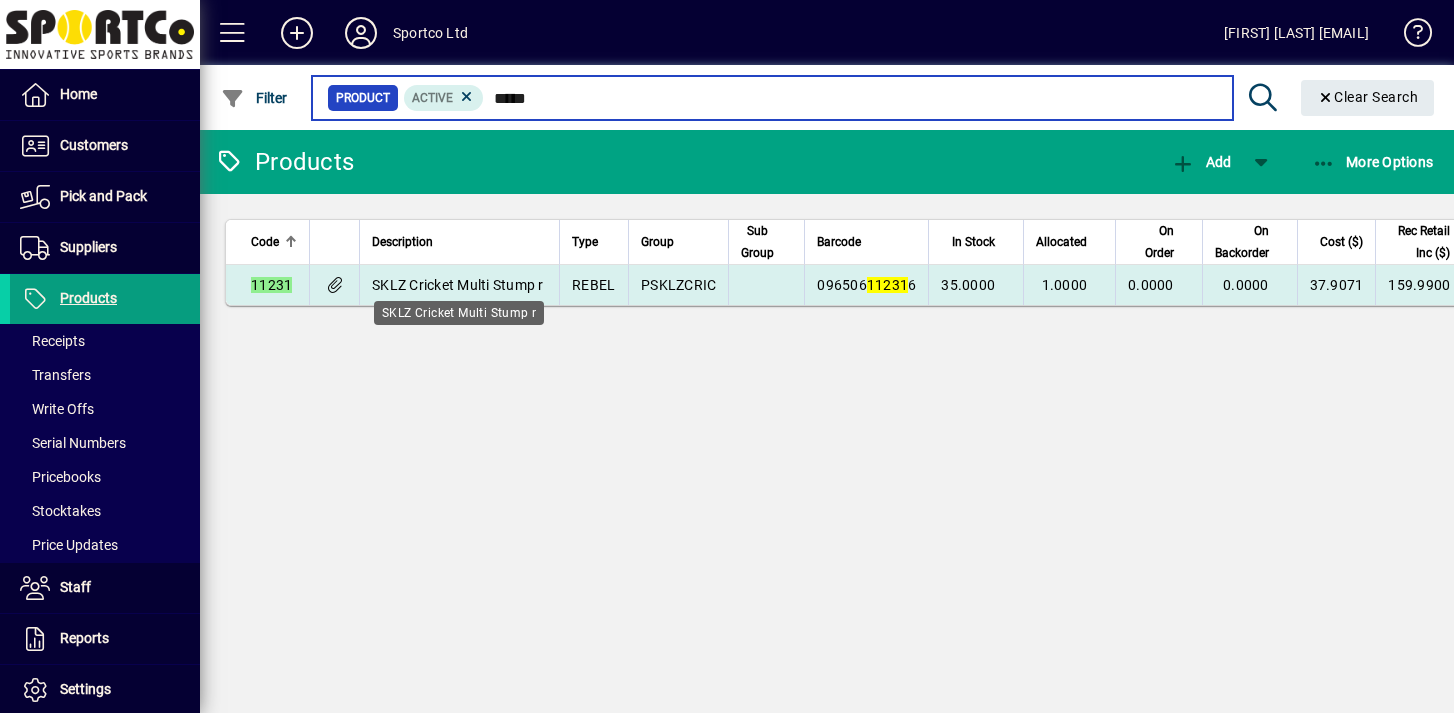 type on "*****" 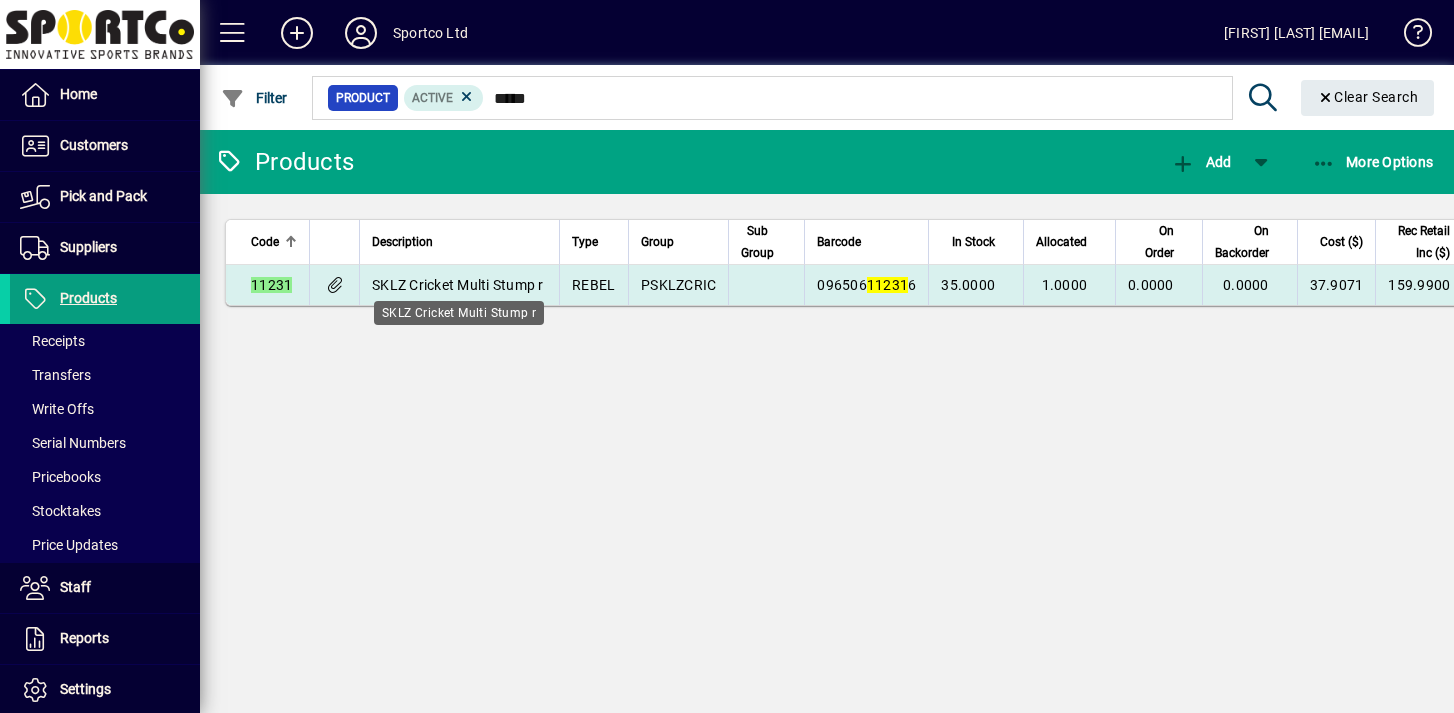 click on "SKLZ Cricket Multi Stump r" at bounding box center [458, 285] 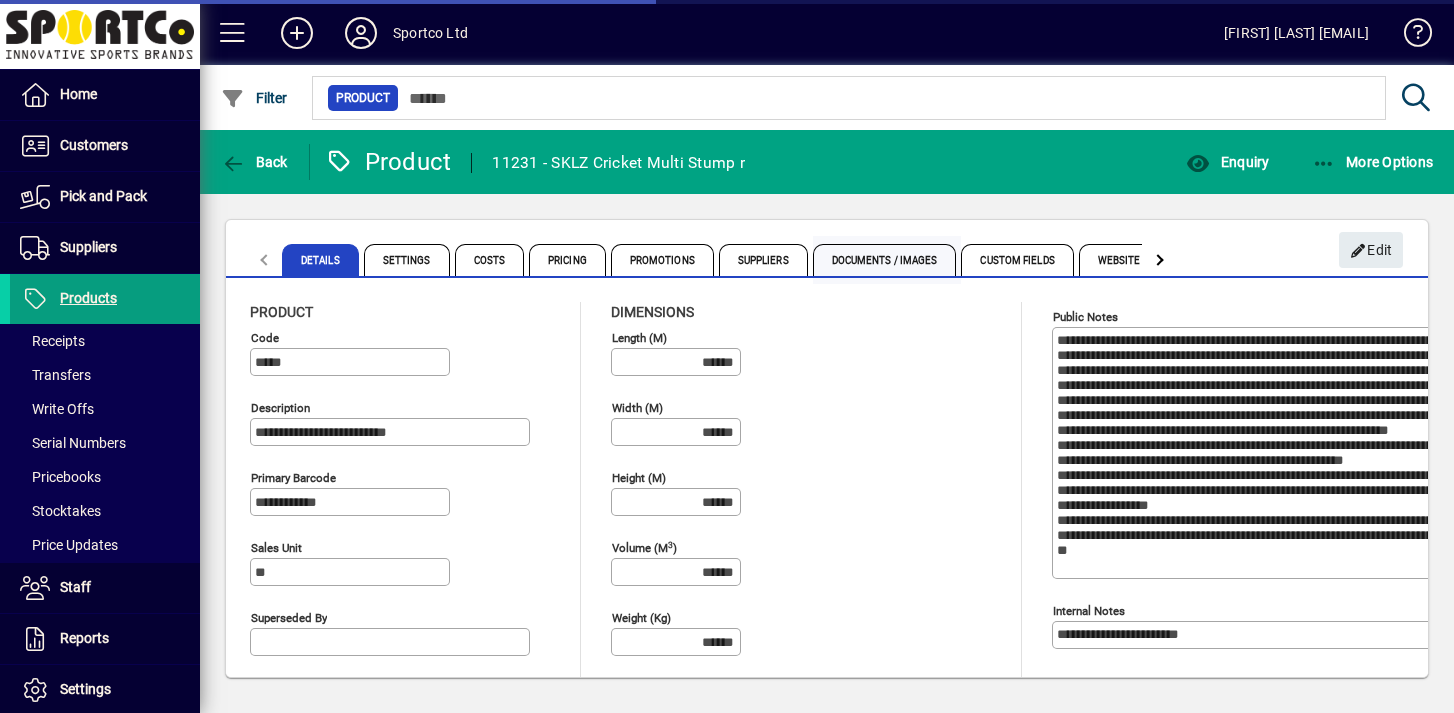 click on "Documents / Images" at bounding box center (885, 260) 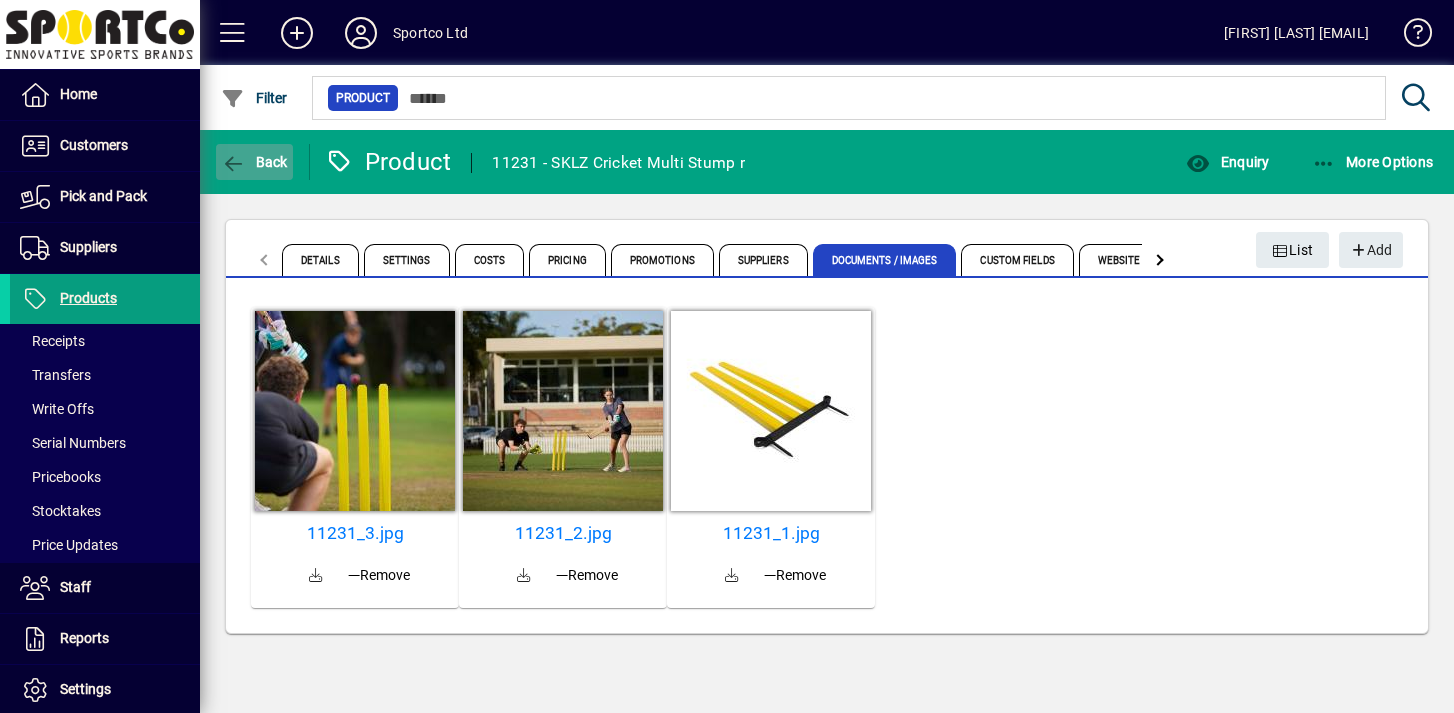 click on "Back" 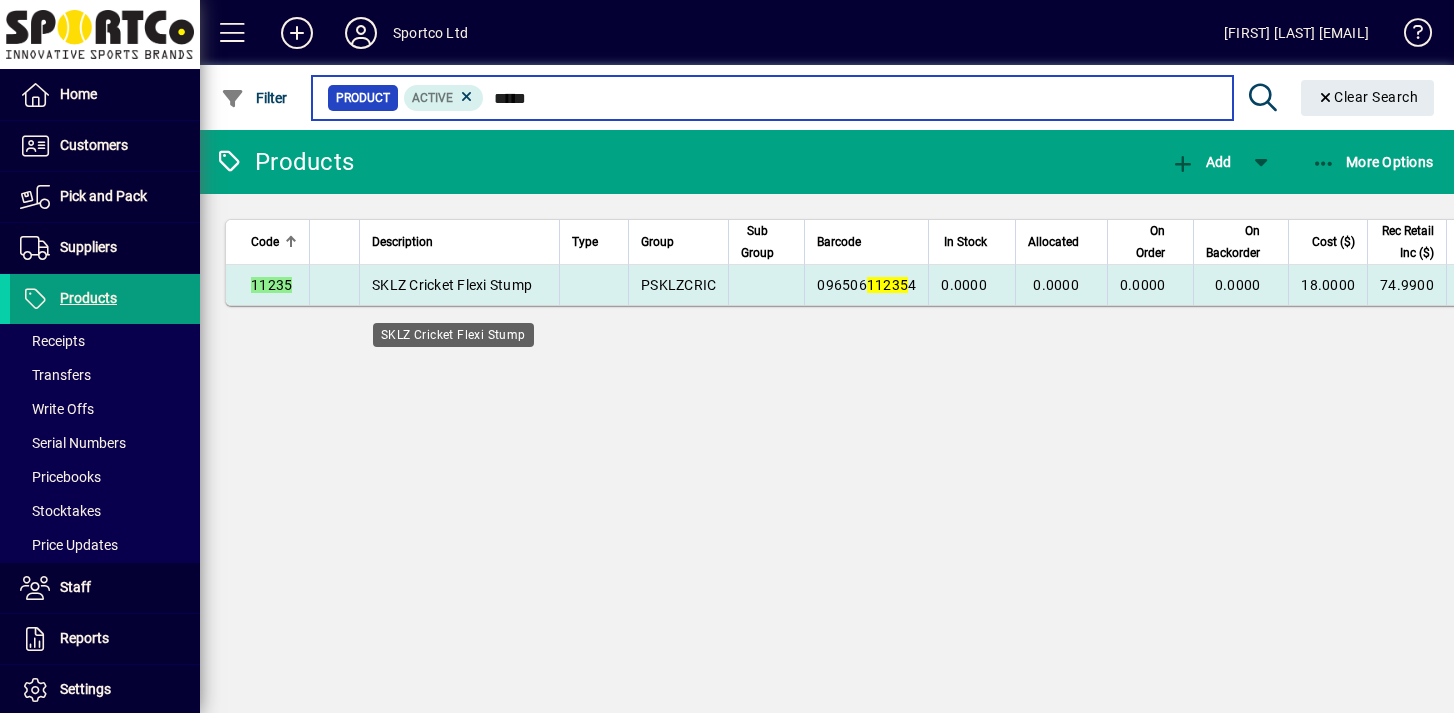 type on "*****" 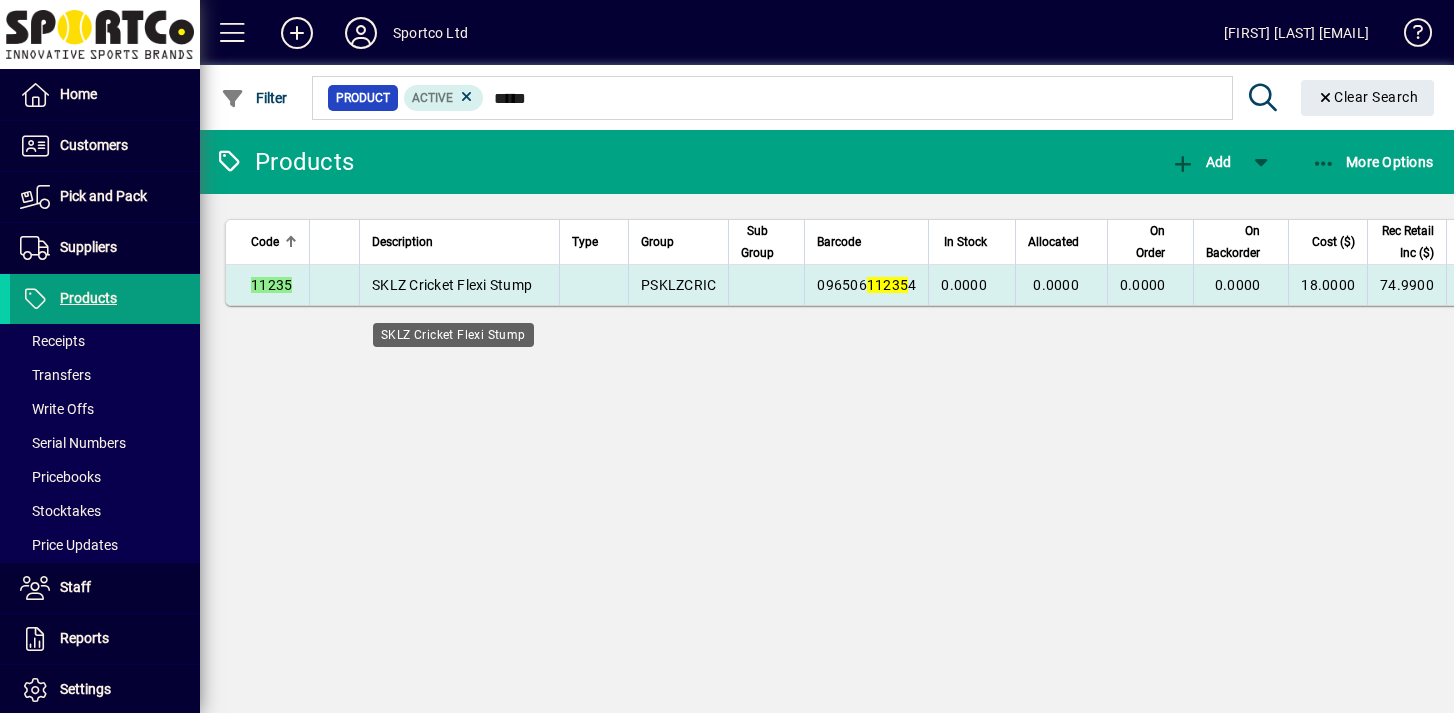 click on "SKLZ Cricket Flexi Stump" at bounding box center [452, 285] 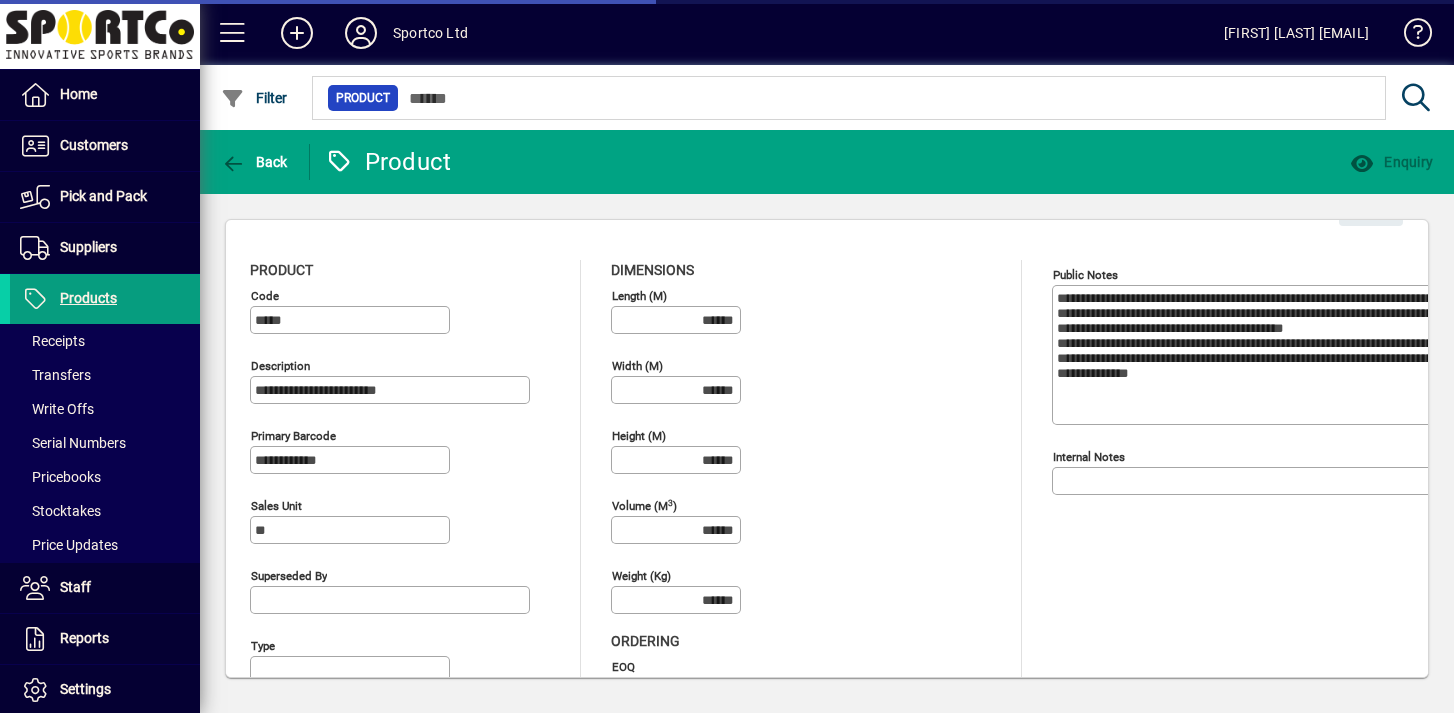 type on "****" 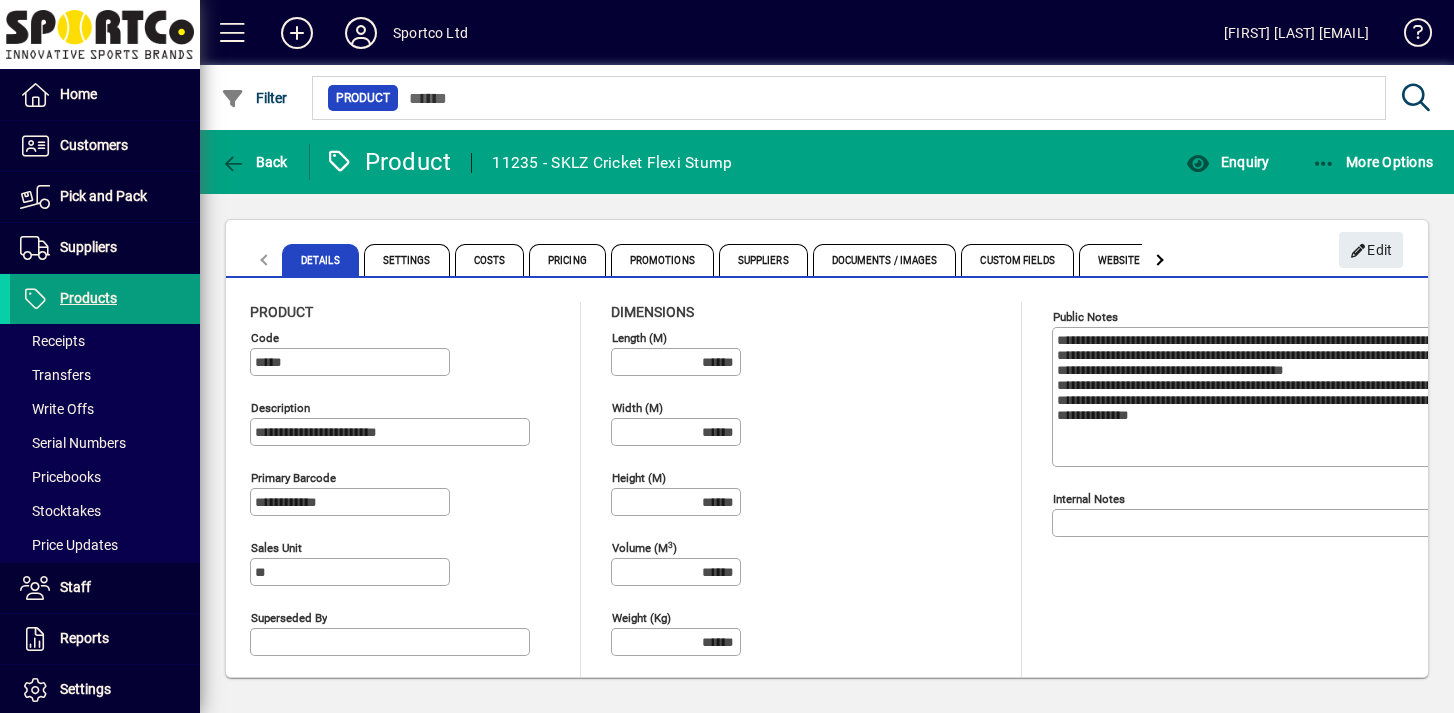 drag, startPoint x: 699, startPoint y: 164, endPoint x: 560, endPoint y: 166, distance: 139.01439 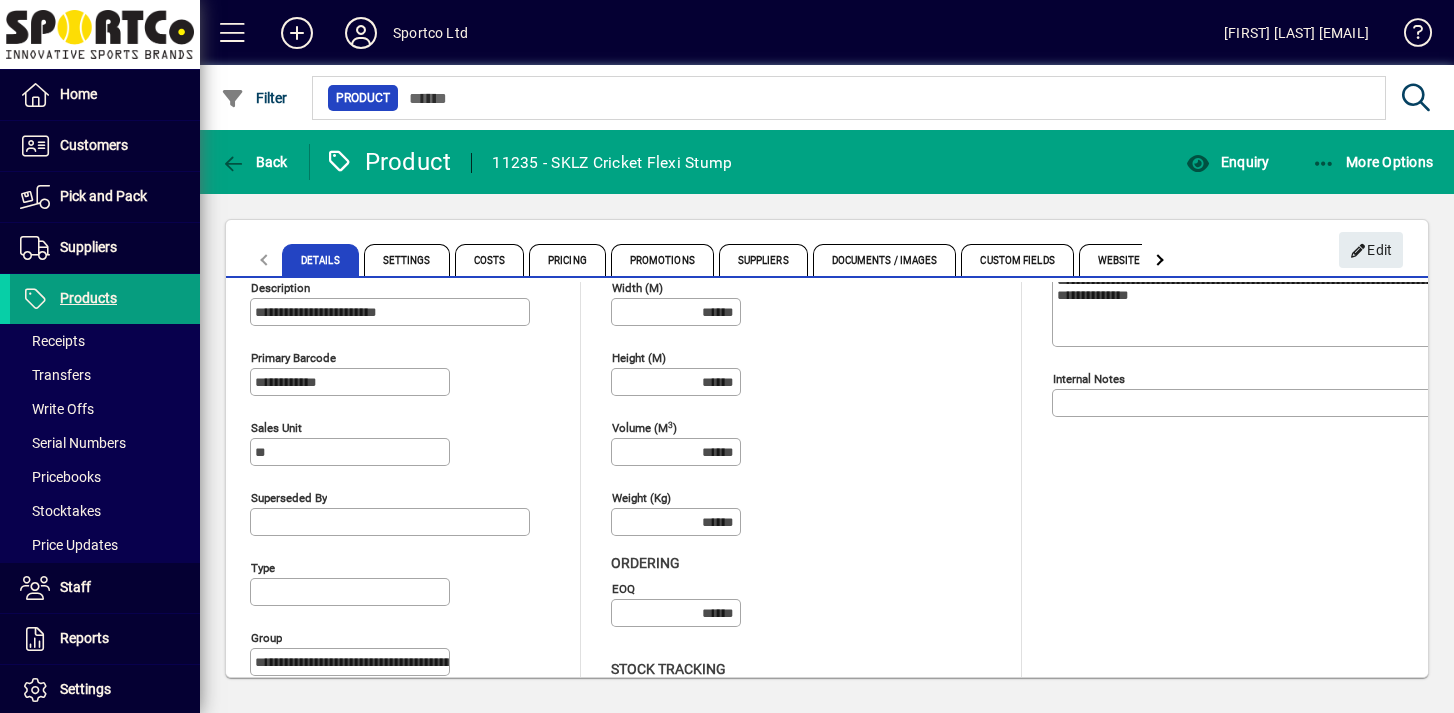 scroll, scrollTop: 0, scrollLeft: 0, axis: both 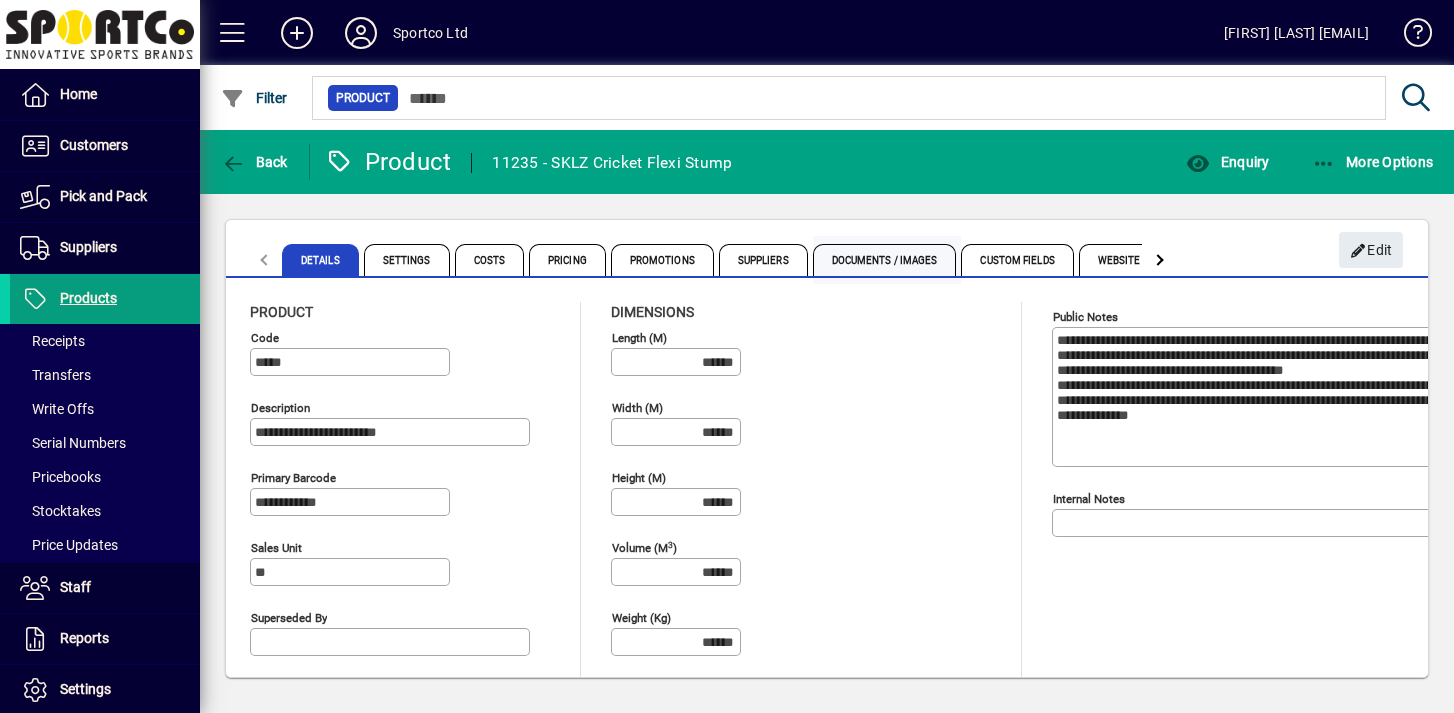 click on "Documents / Images" at bounding box center (885, 260) 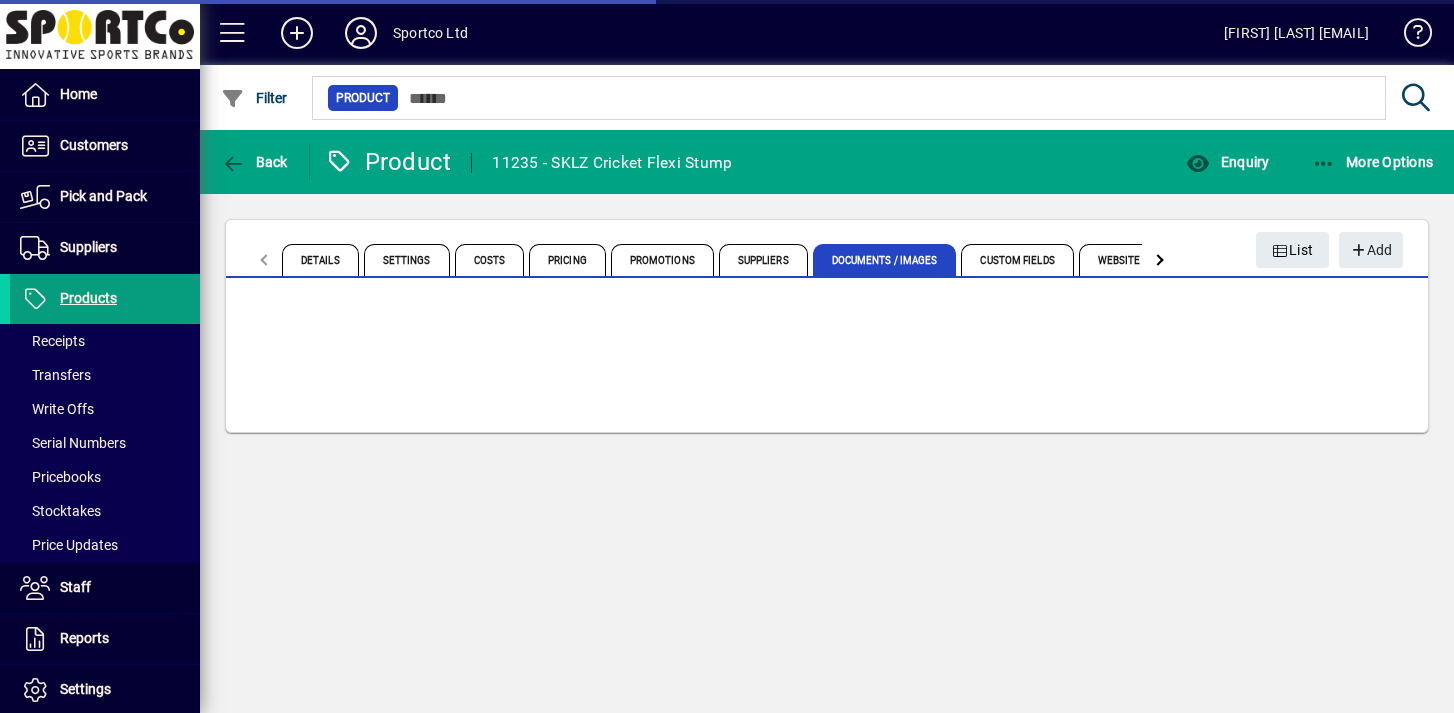 click on "11235 - SKLZ Cricket Flexi Stump" 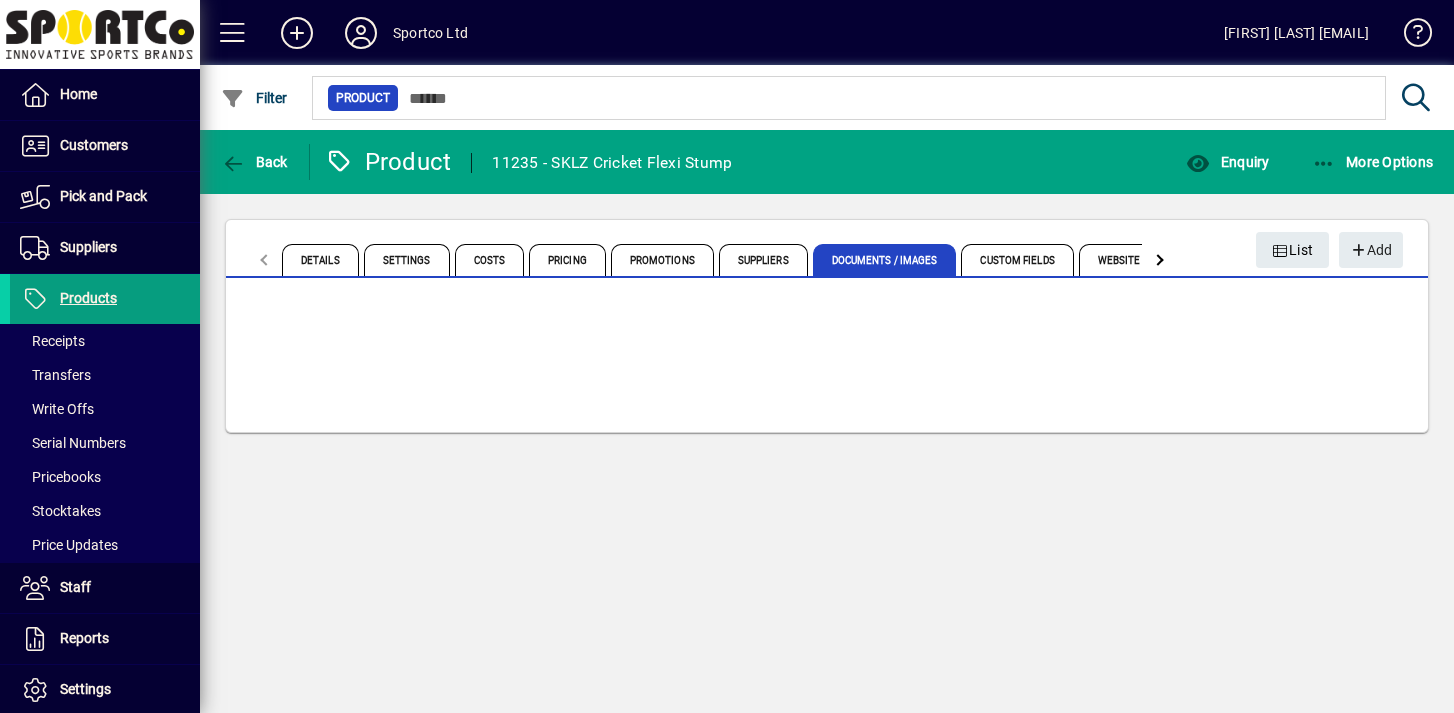 click on "11235 - SKLZ Cricket Flexi Stump" 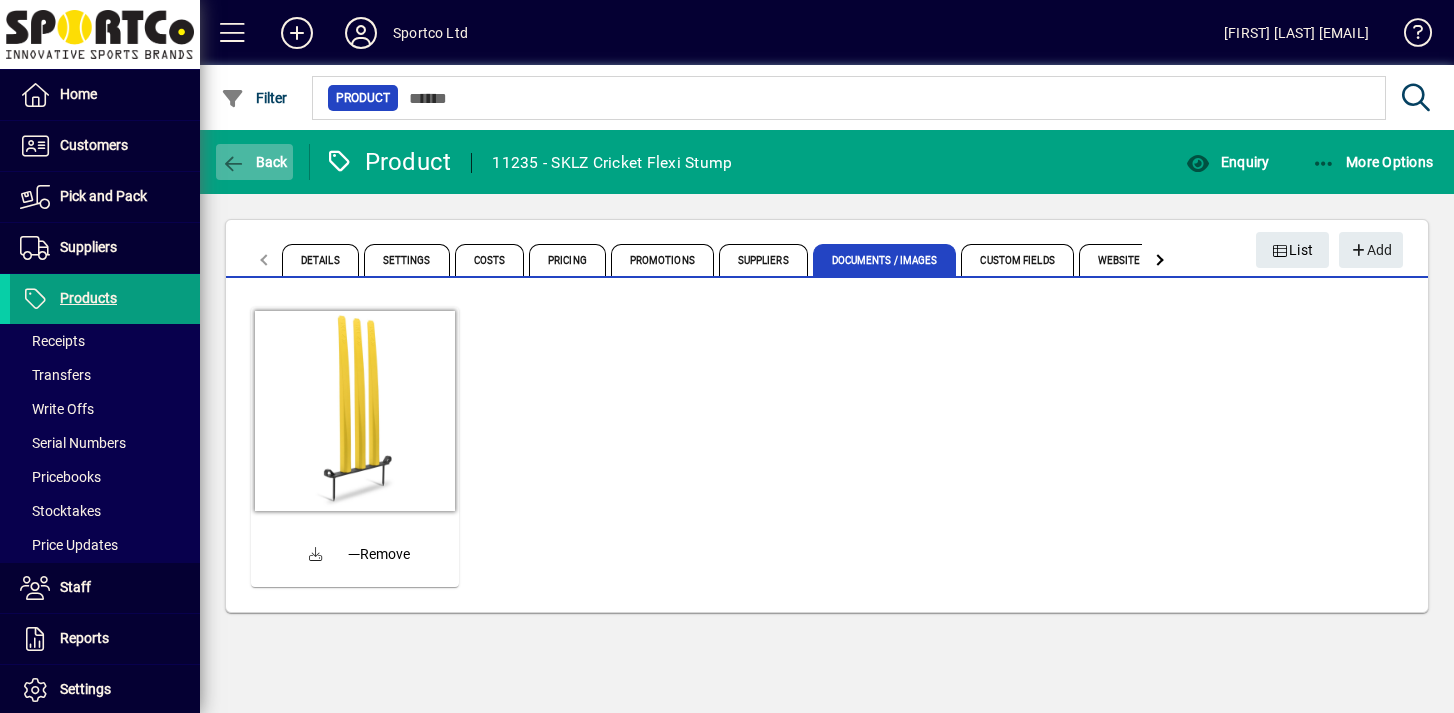click 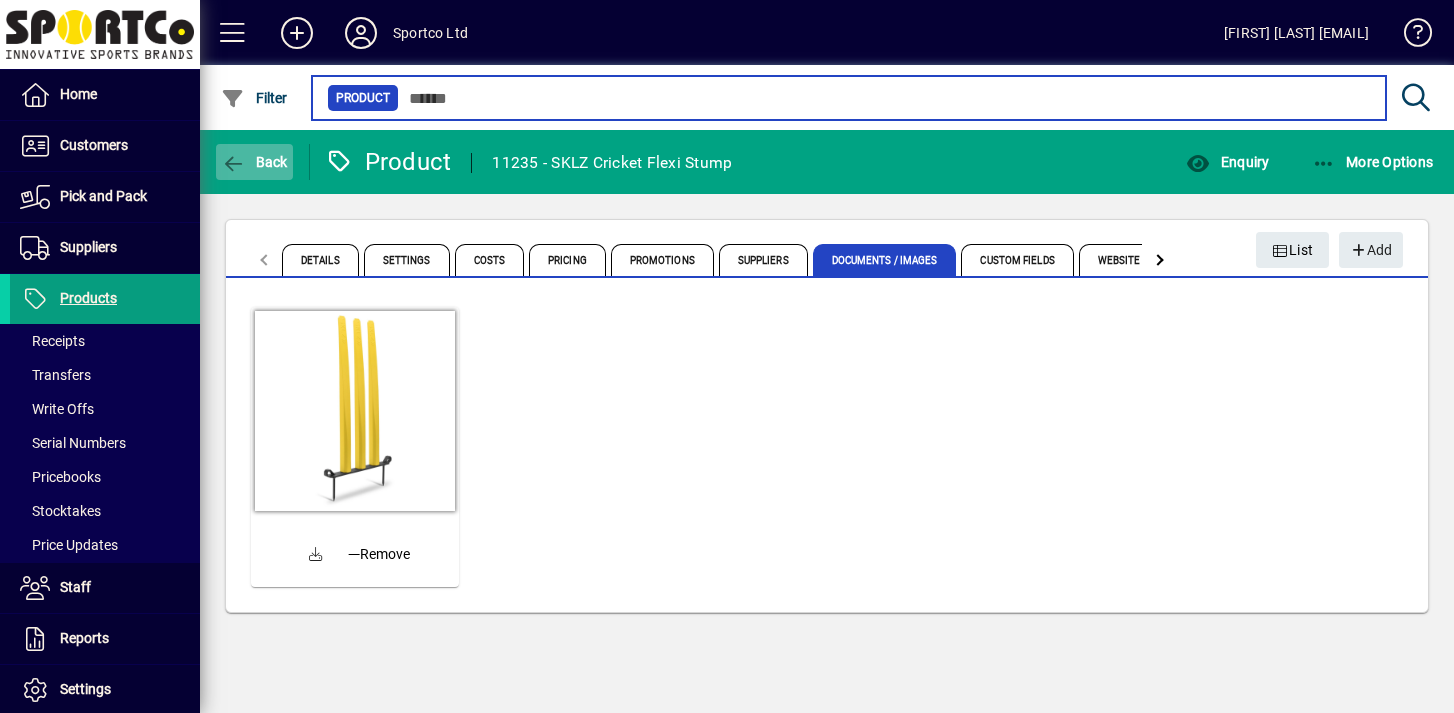 type on "*****" 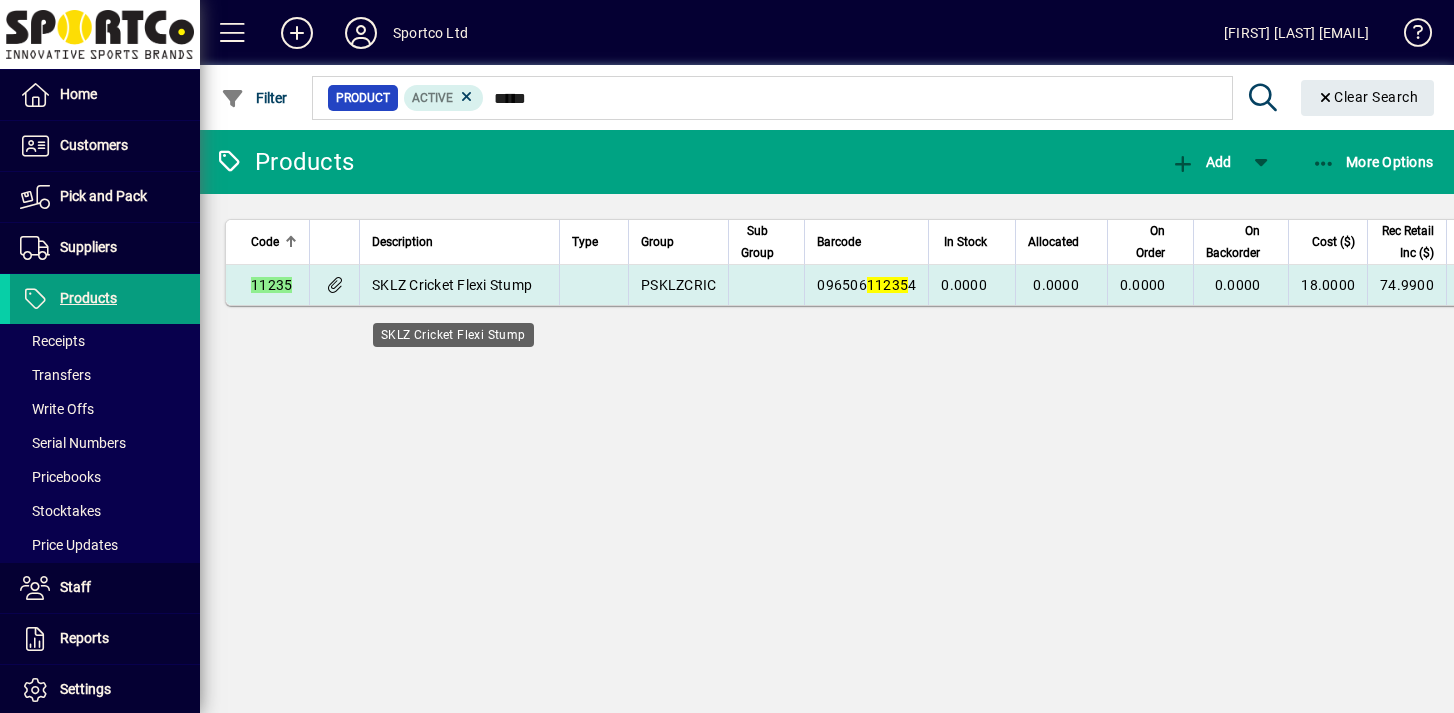 click on "SKLZ Cricket Flexi Stump" at bounding box center (452, 285) 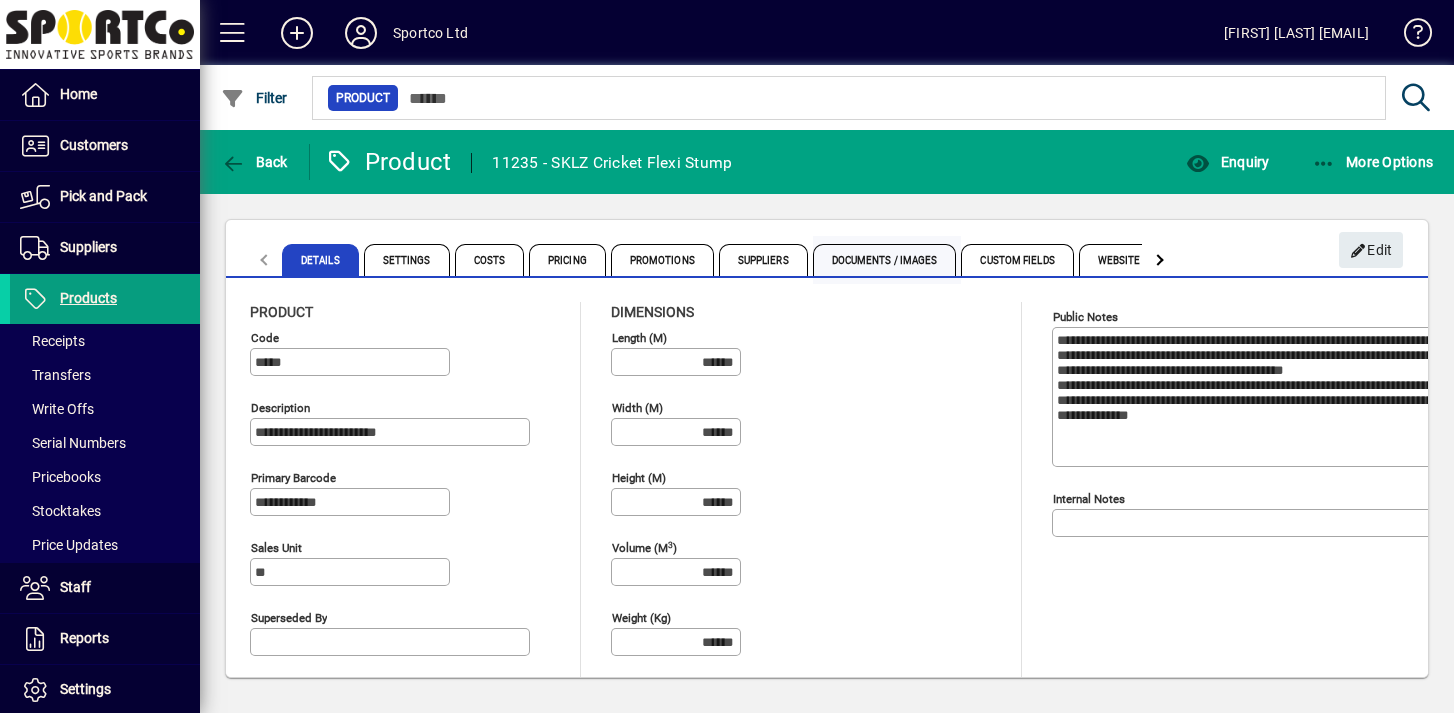 click on "Documents / Images" at bounding box center (885, 260) 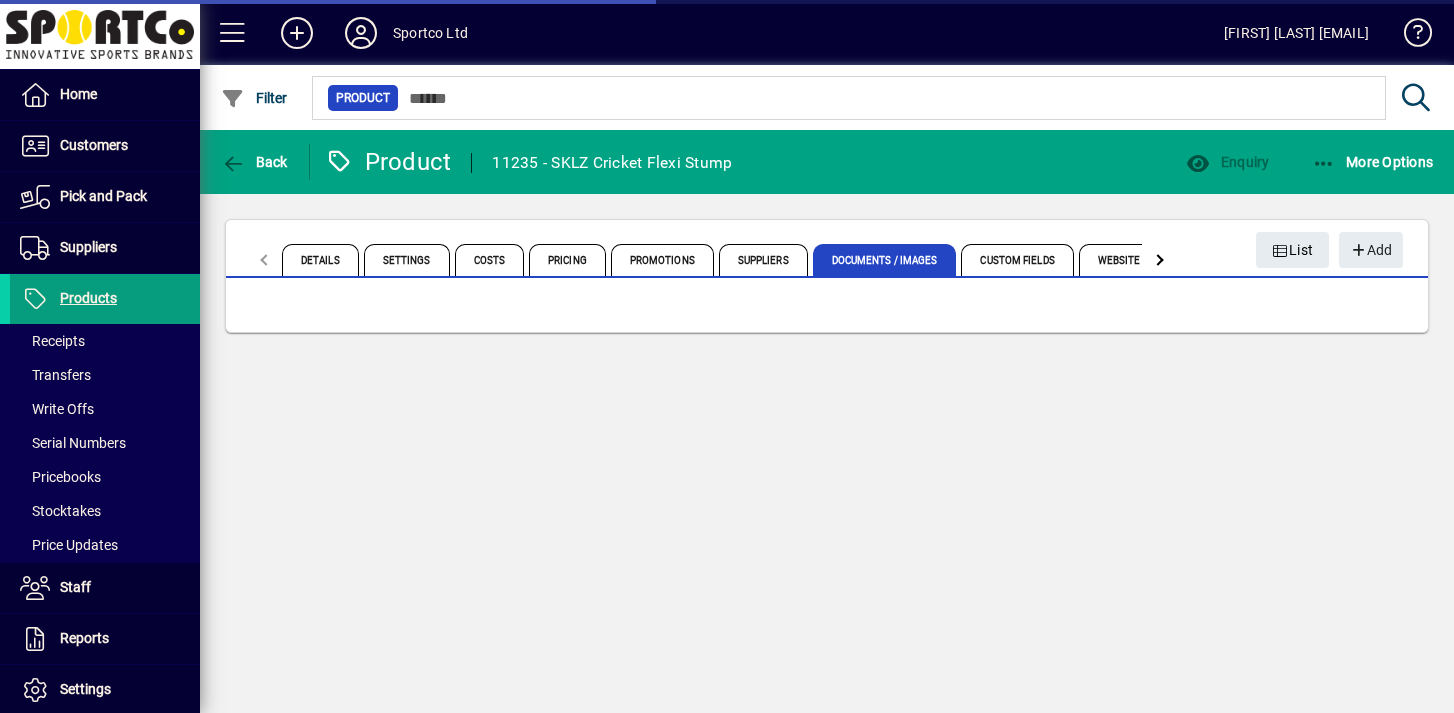 click on "Back  Product  11235 - SKLZ Cricket Flexi Stump Enquiry More Options Details Settings Costs Pricing Promotions Suppliers Documents / Images Custom Fields Website Locations Prompts     List  Add" 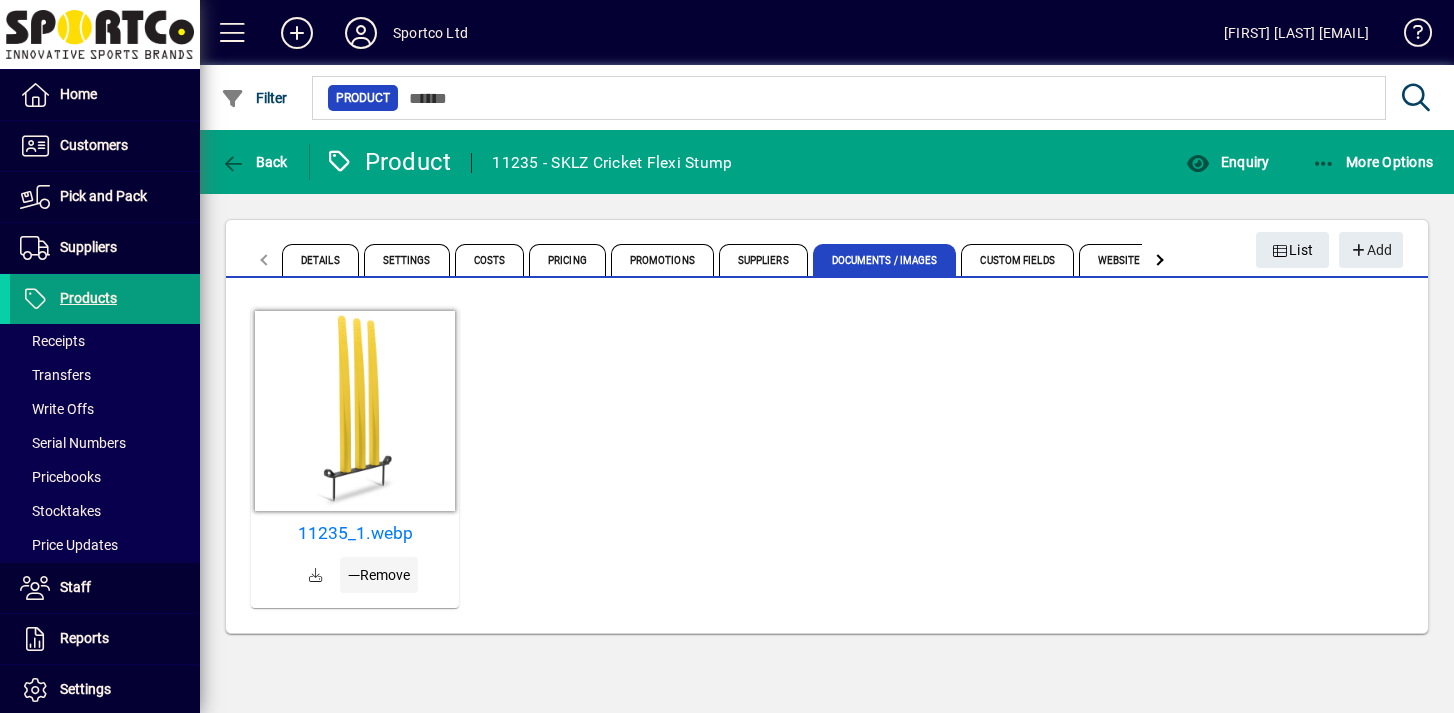 click on "Remove" 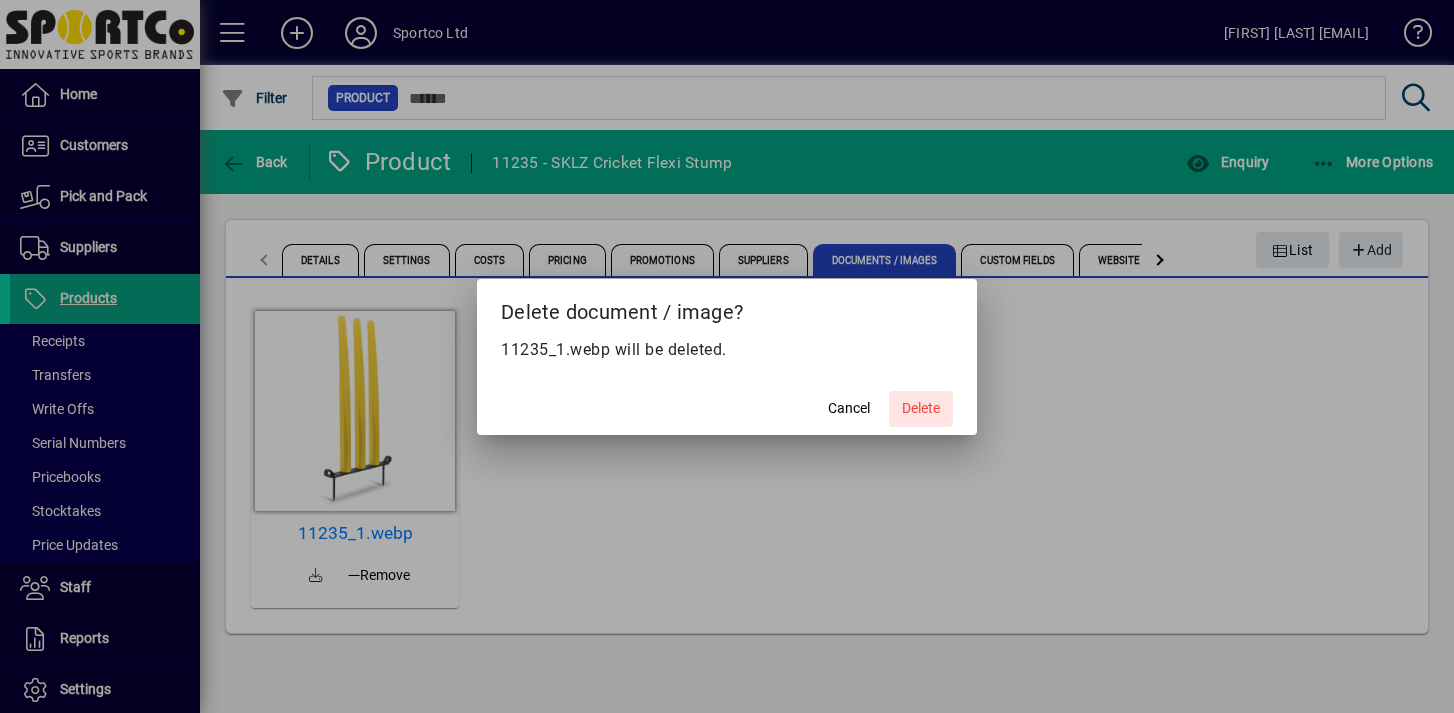 click on "Delete" 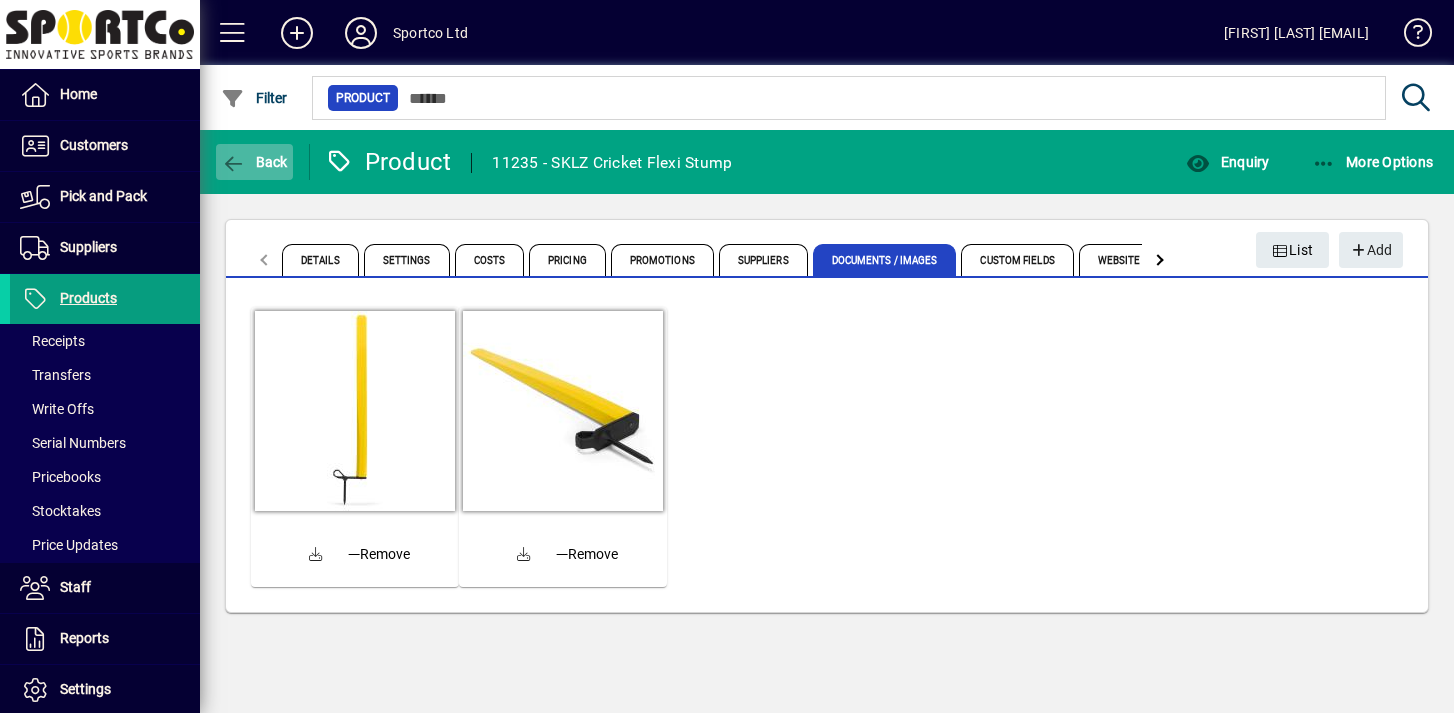 click on "Back" 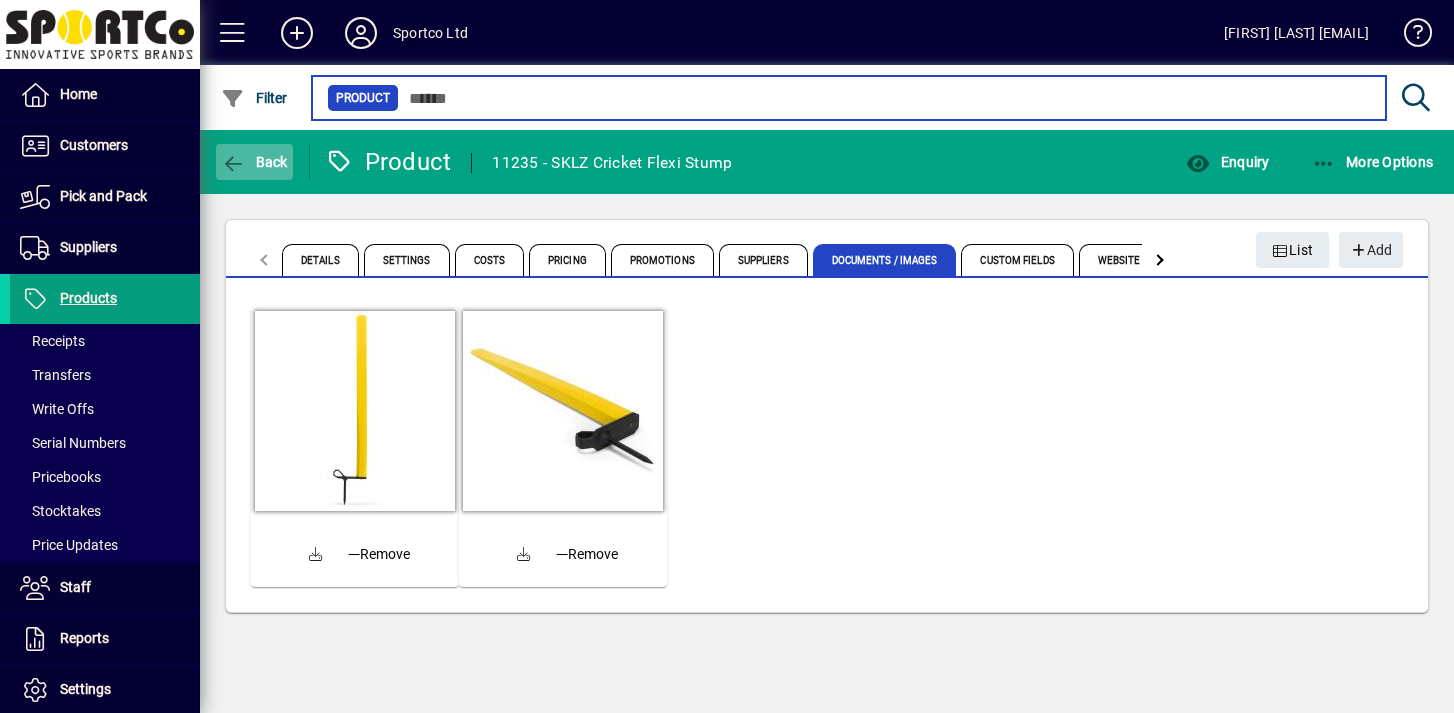 type on "*****" 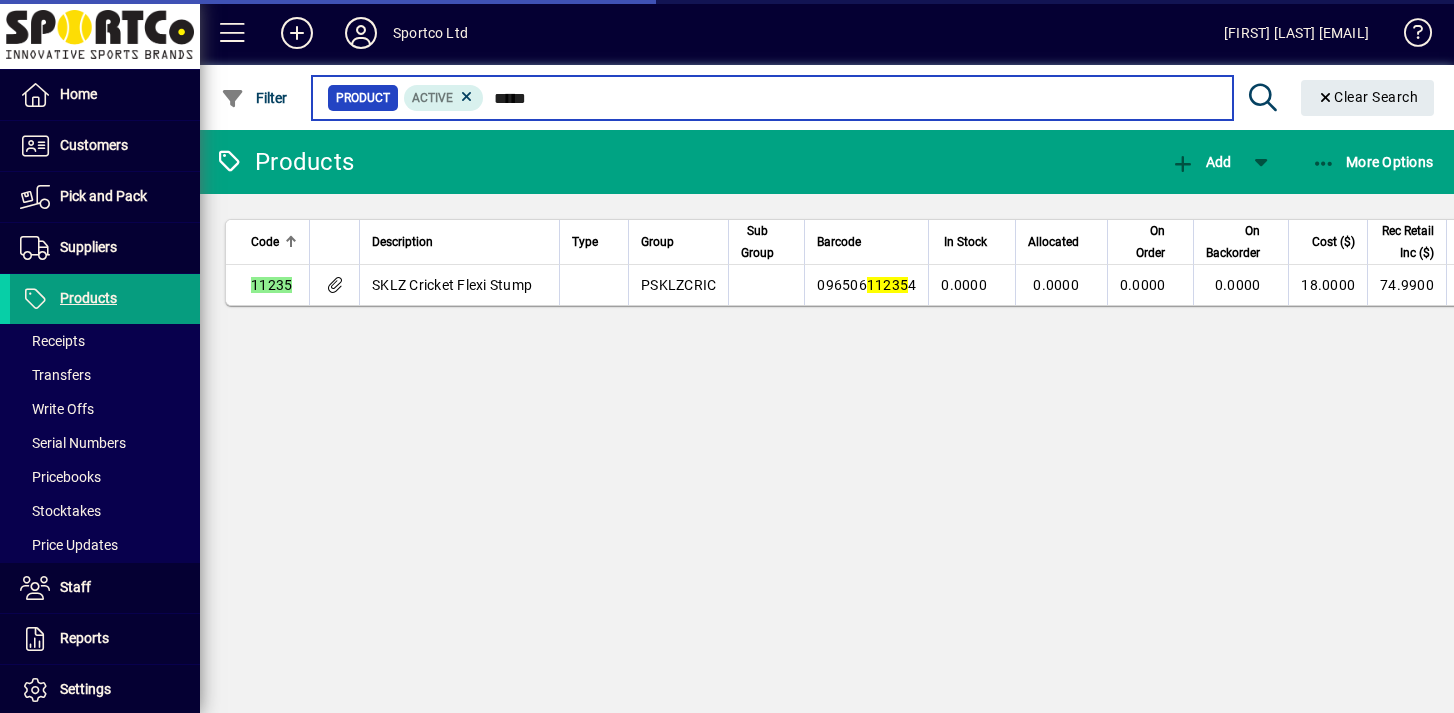 click on "*****" at bounding box center [850, 98] 